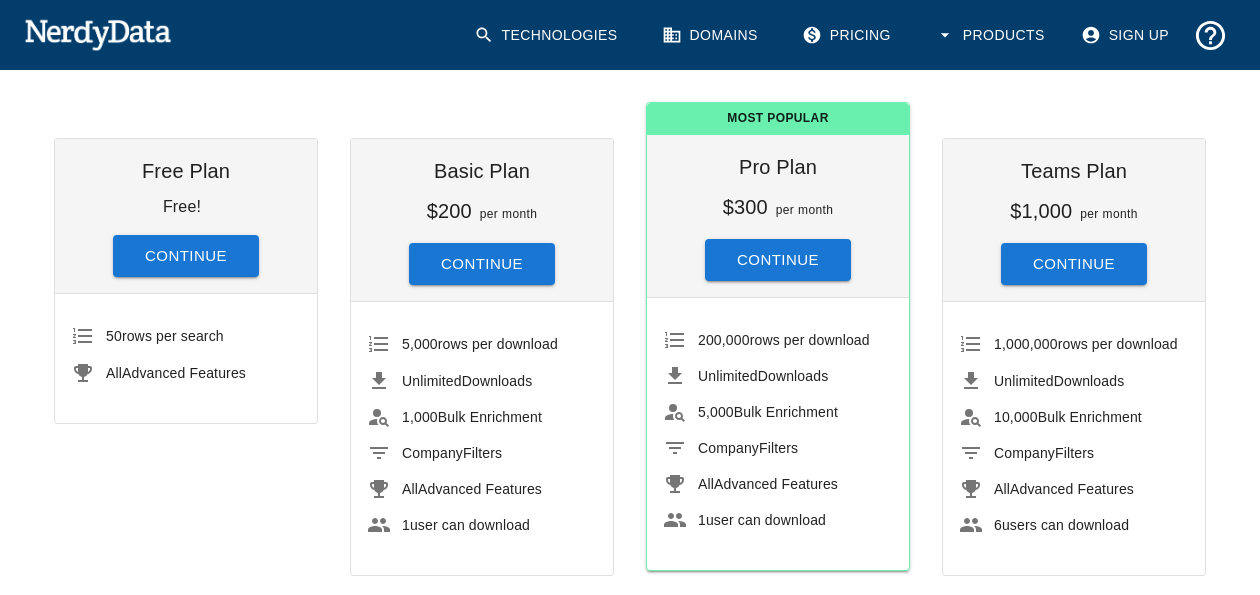 scroll, scrollTop: 217, scrollLeft: 0, axis: vertical 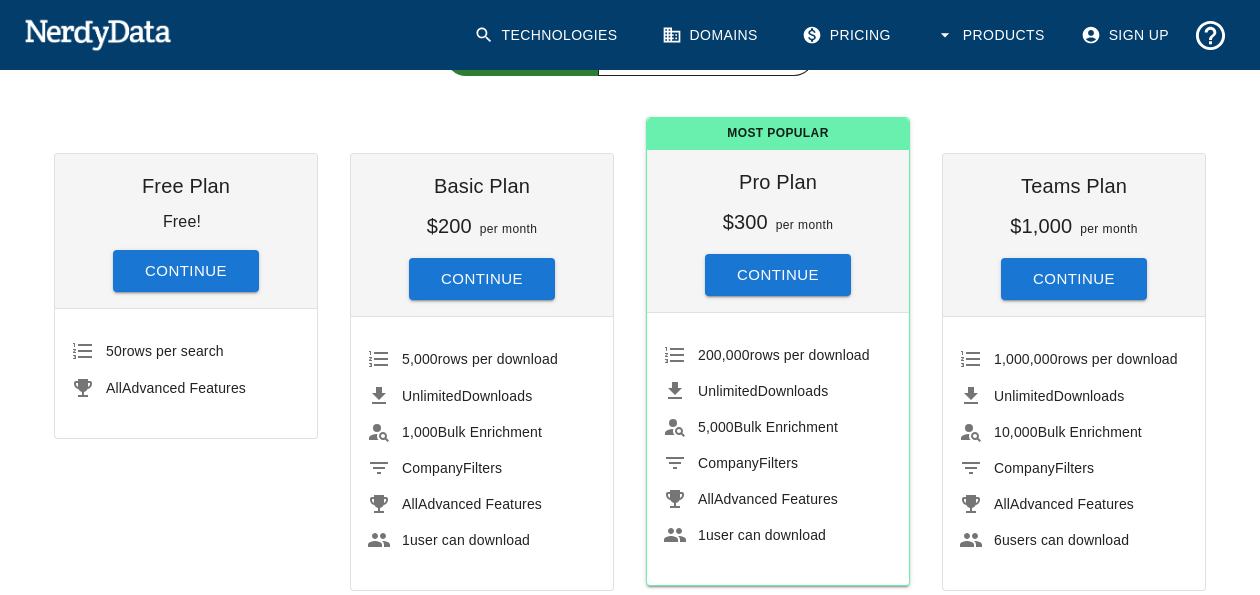 click on "Technologies" at bounding box center (548, 35) 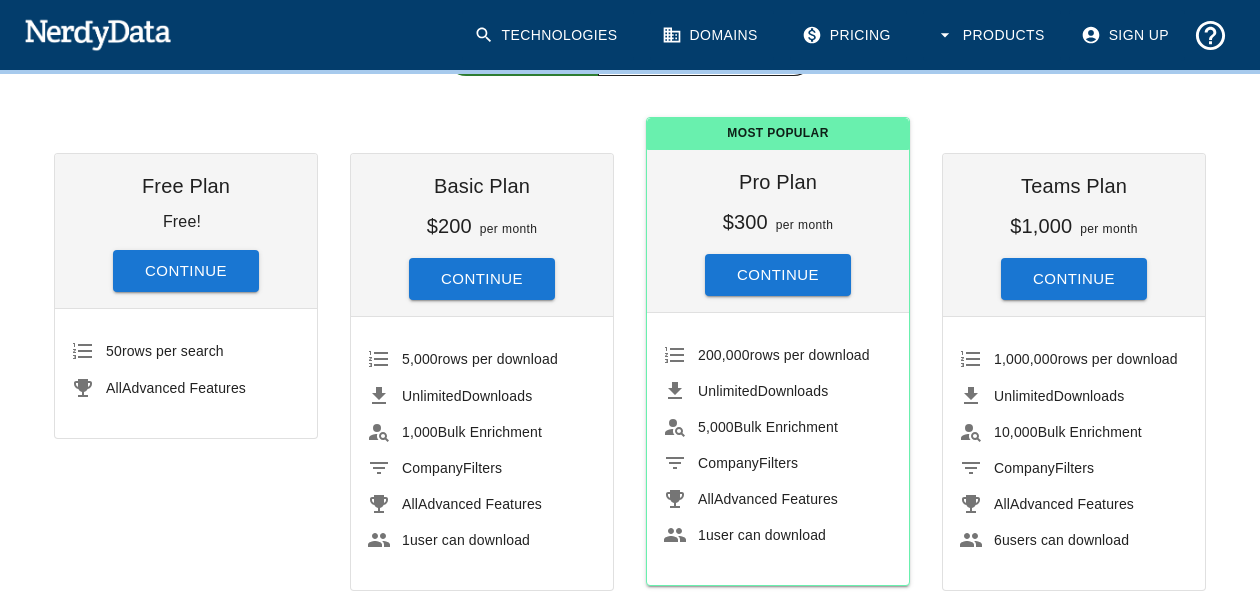 scroll, scrollTop: 0, scrollLeft: 0, axis: both 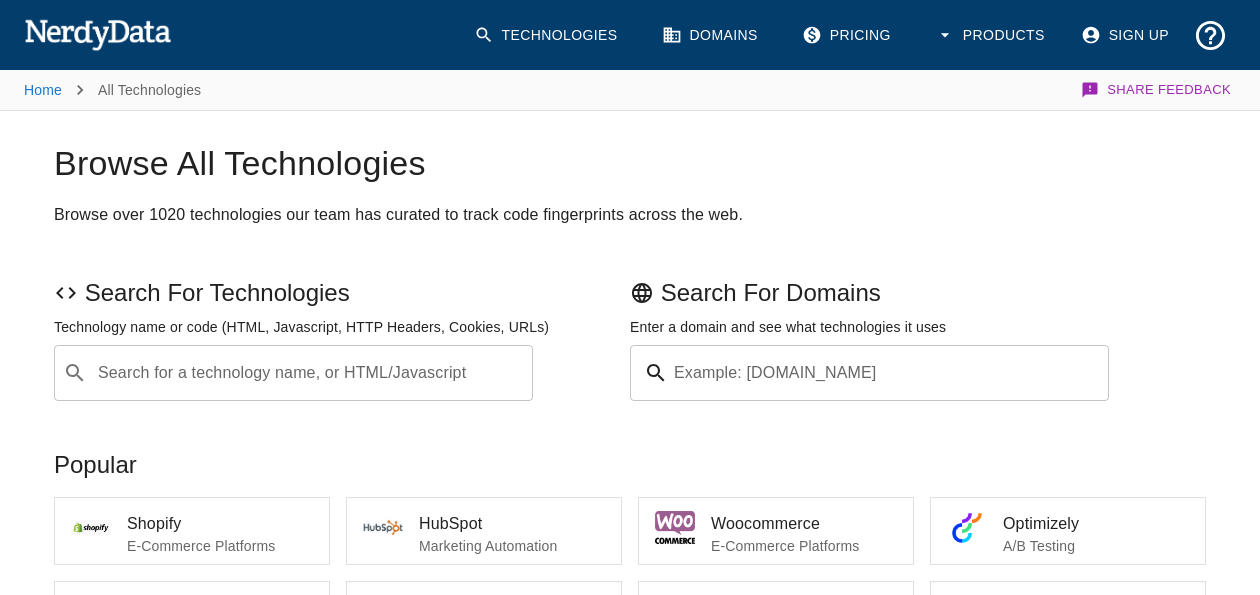 click on "Search for a technology name, or HTML/Javascript" at bounding box center [309, 373] 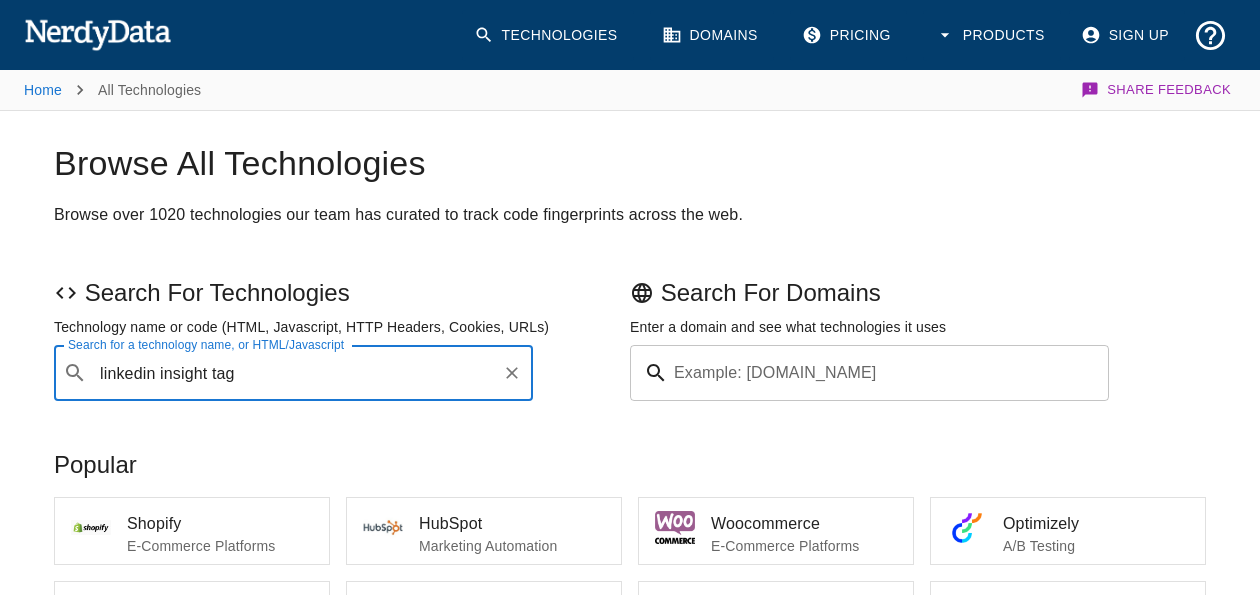 type on "linkedin insight tag" 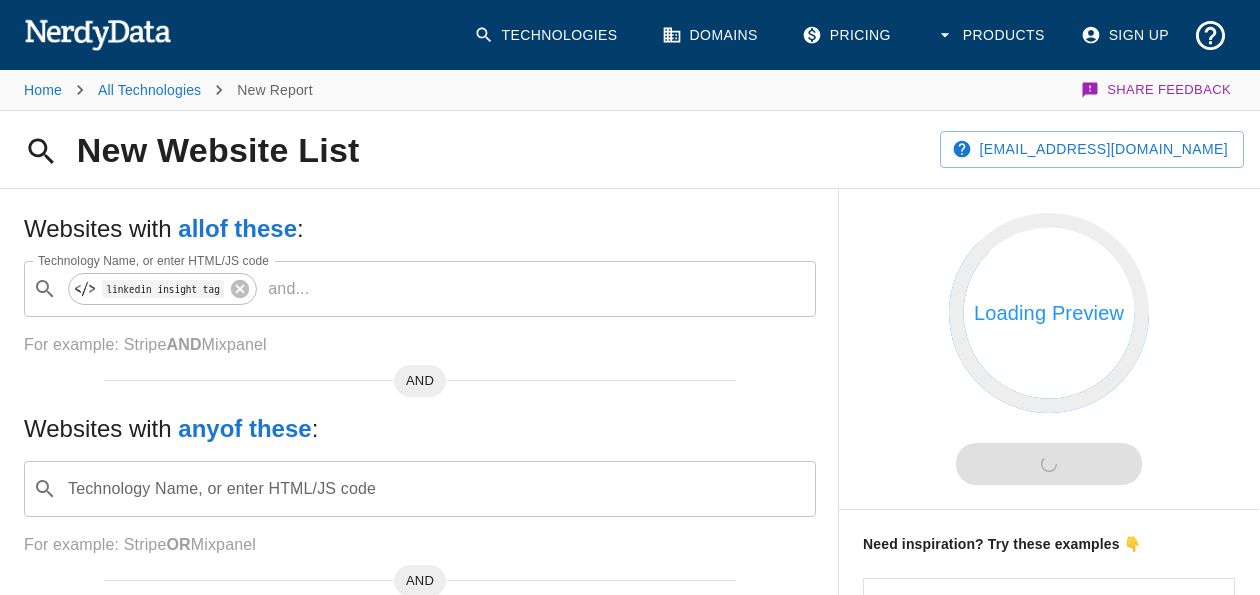 click on "Websites with   all  of these :" at bounding box center [420, 229] 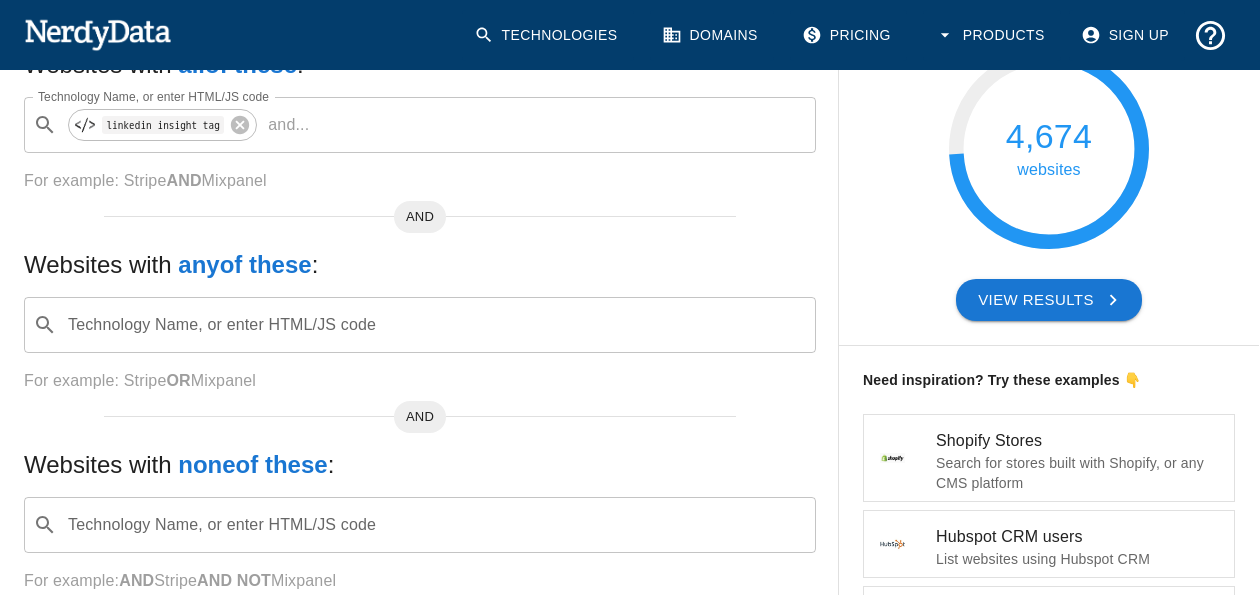 scroll, scrollTop: 160, scrollLeft: 0, axis: vertical 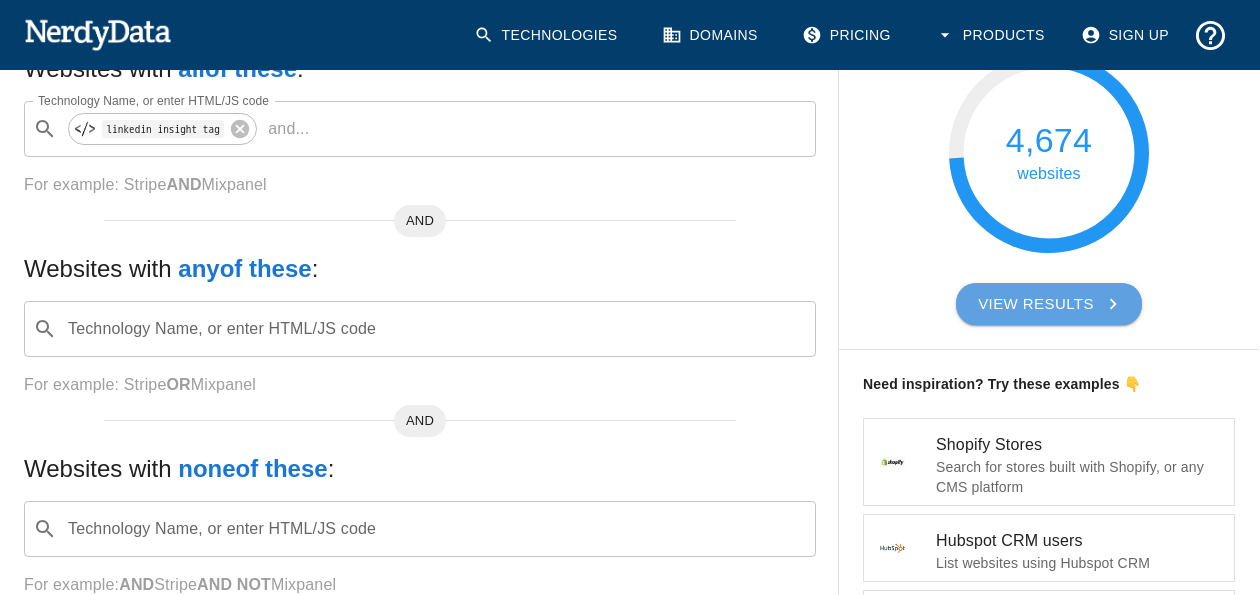 click on "View Results" at bounding box center [1049, 304] 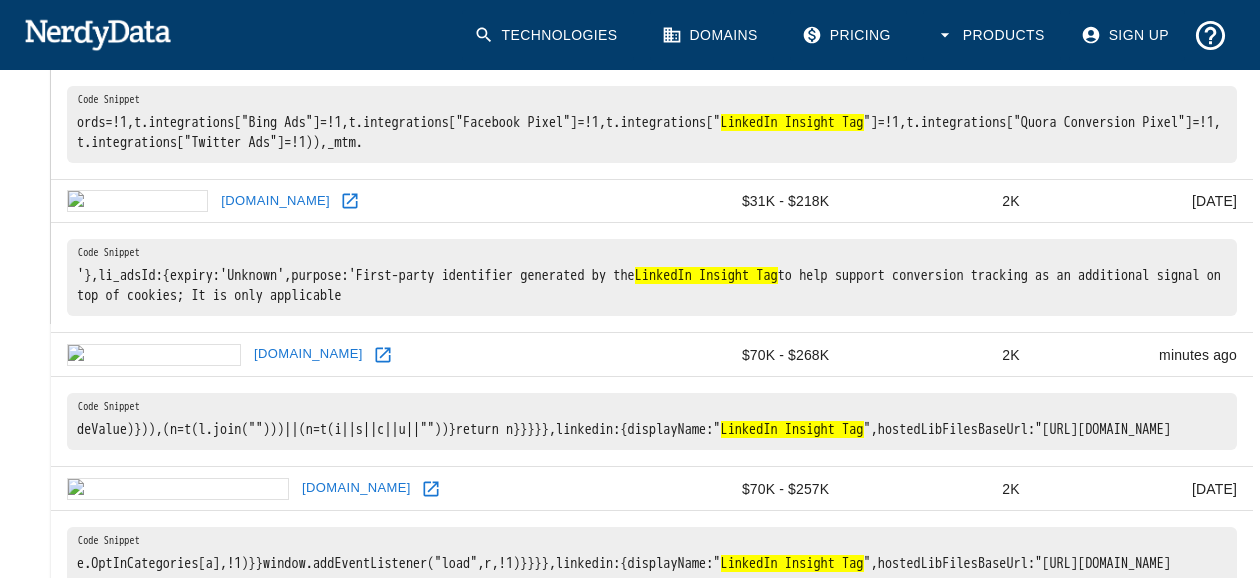 scroll, scrollTop: 487, scrollLeft: 0, axis: vertical 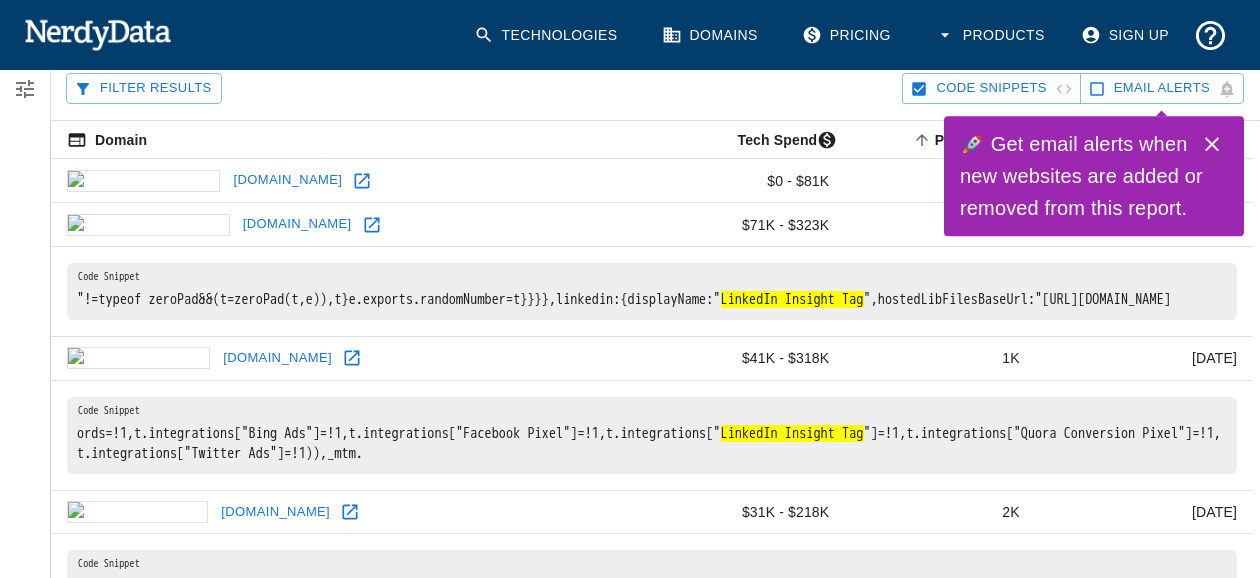 click on "744" at bounding box center (940, 225) 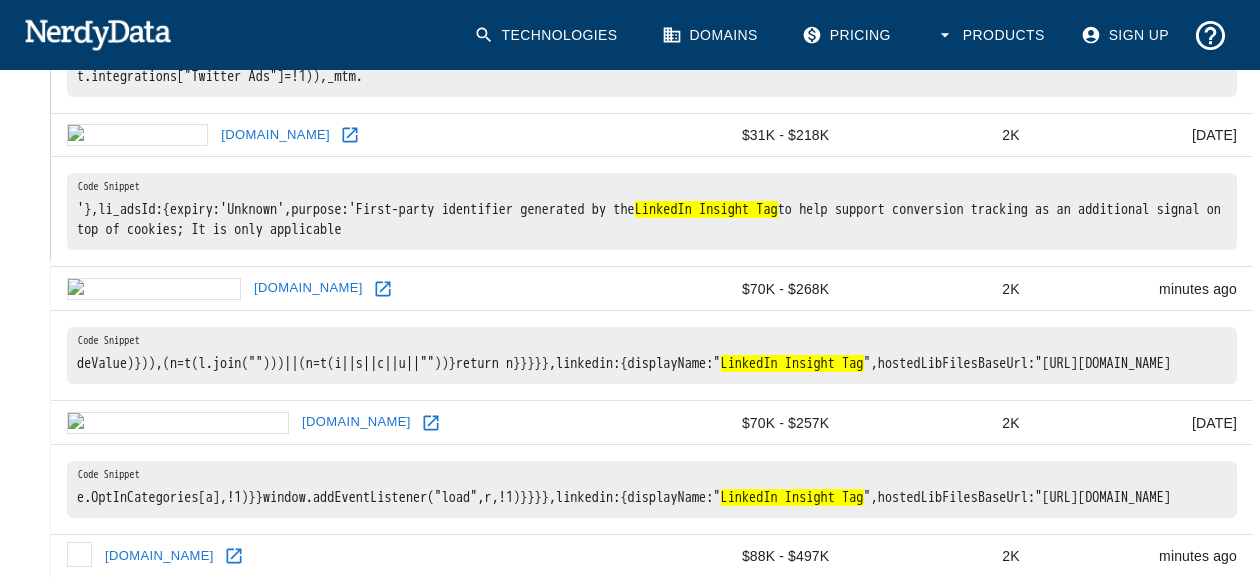 scroll, scrollTop: 740, scrollLeft: 0, axis: vertical 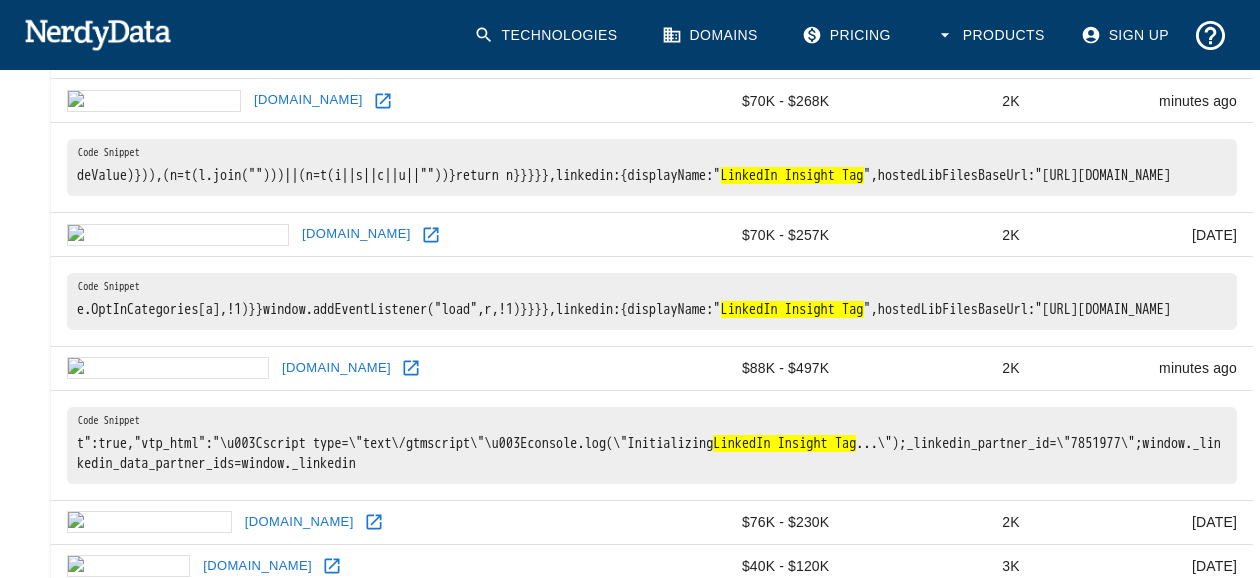 click on "Technologies Domains Pricing Products Sign Up" at bounding box center [630, 35] 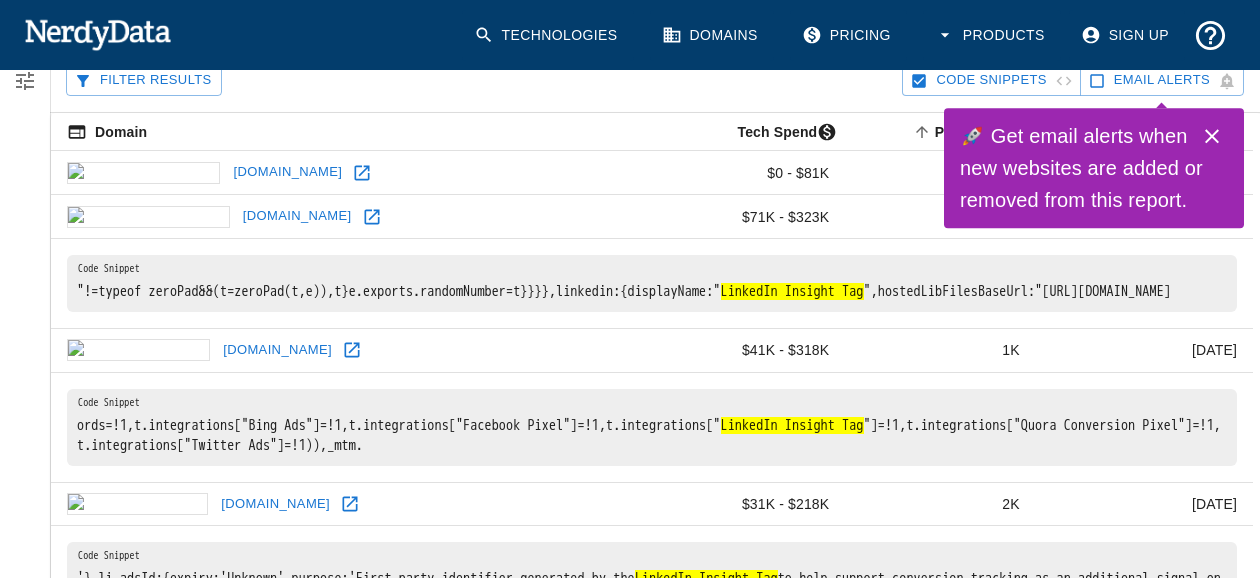 scroll, scrollTop: 140, scrollLeft: 0, axis: vertical 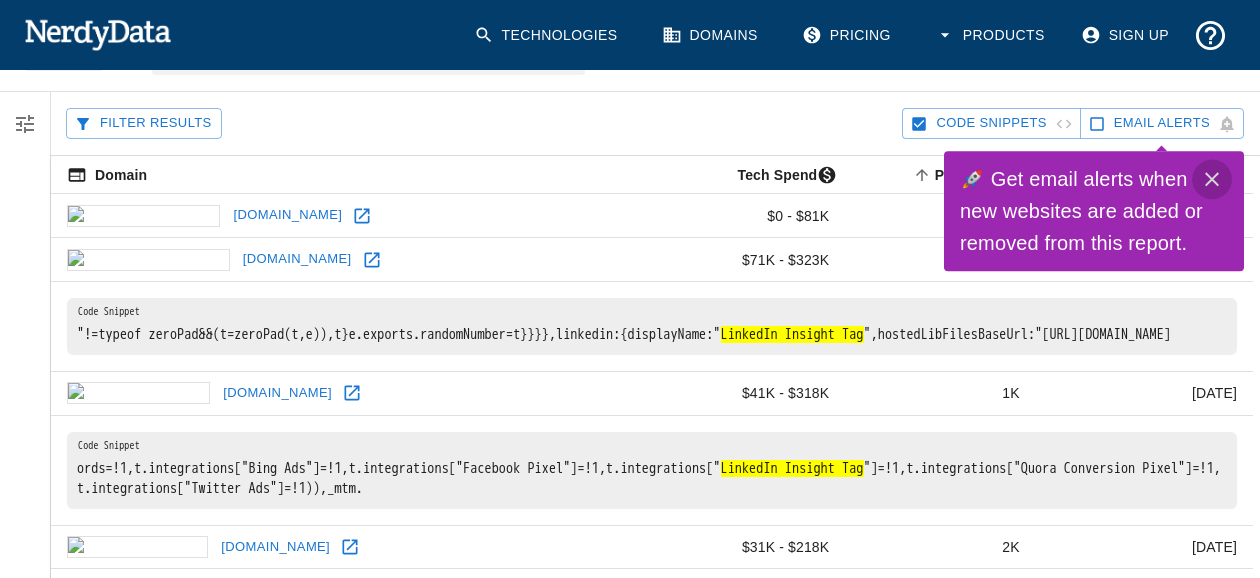 click at bounding box center [1212, 179] 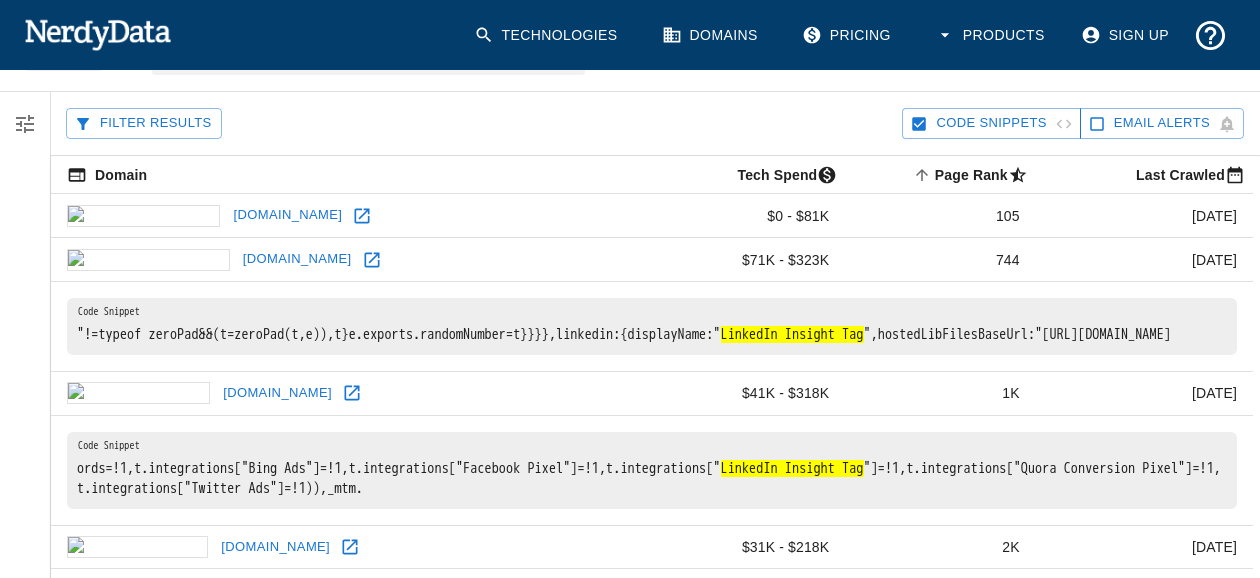 click 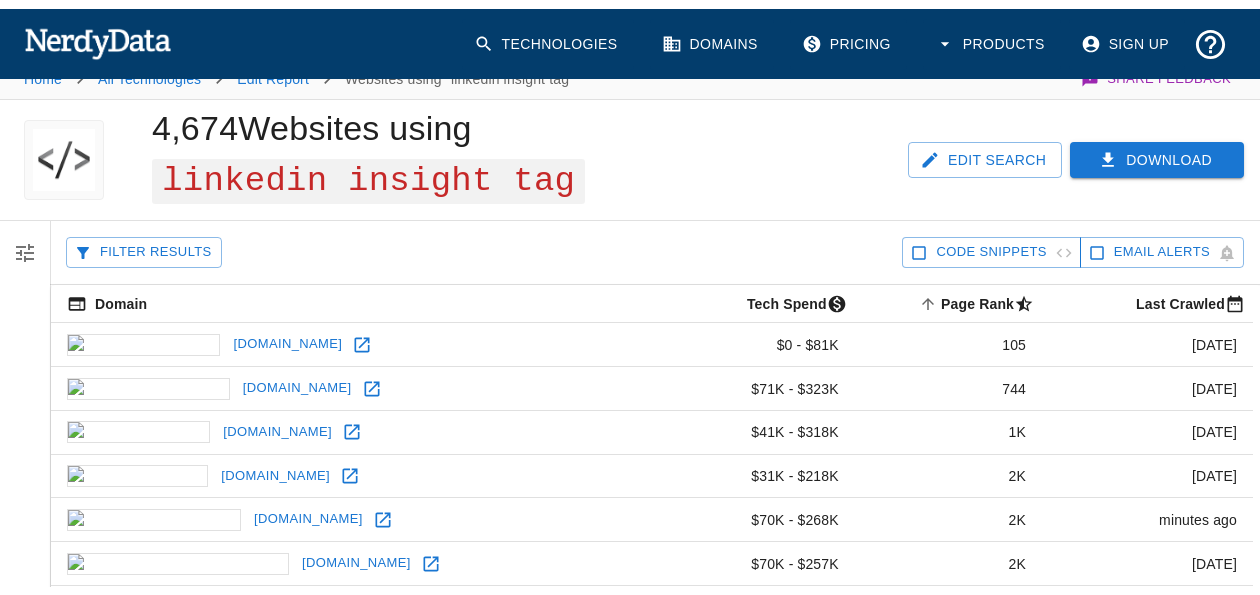 scroll, scrollTop: 0, scrollLeft: 0, axis: both 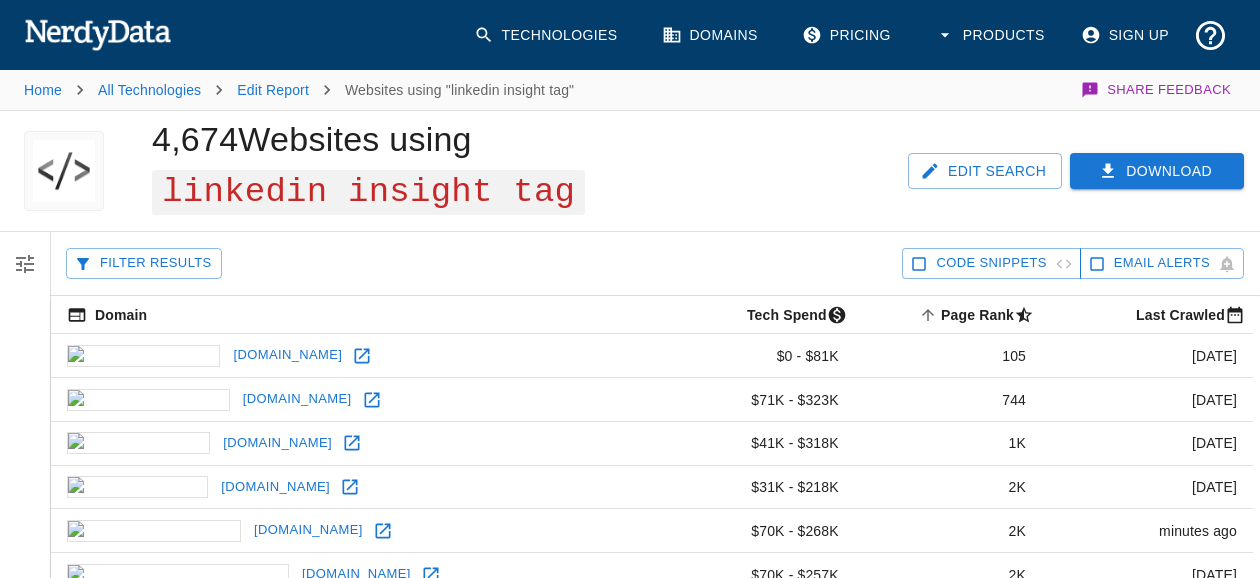 click on "Download" at bounding box center (1157, 171) 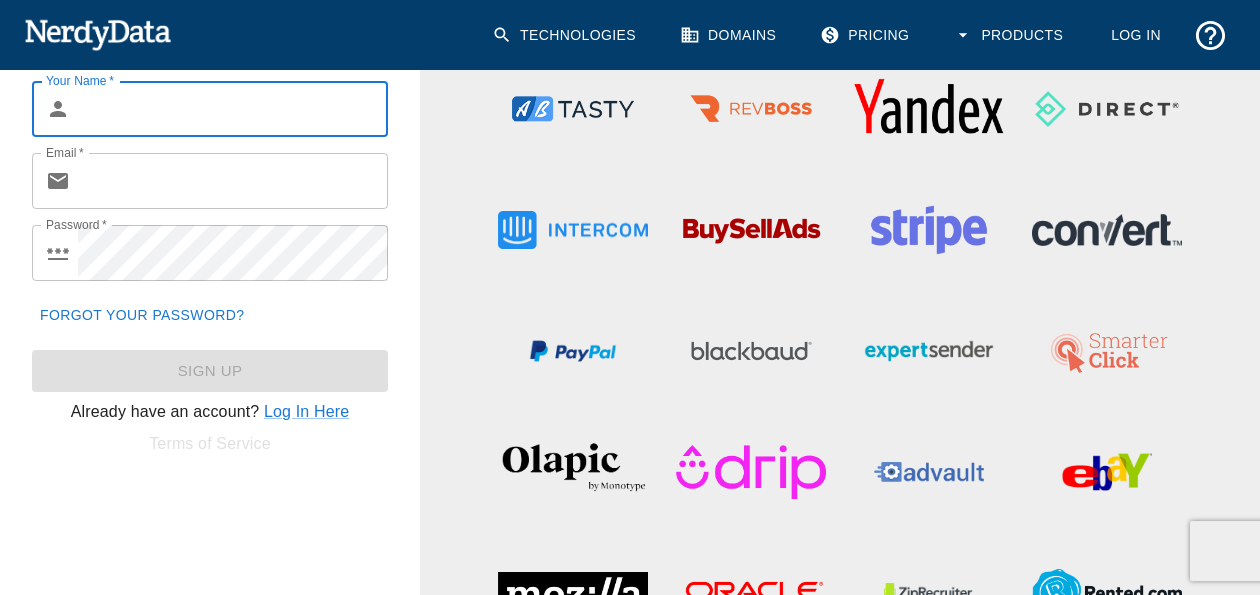 scroll, scrollTop: 224, scrollLeft: 0, axis: vertical 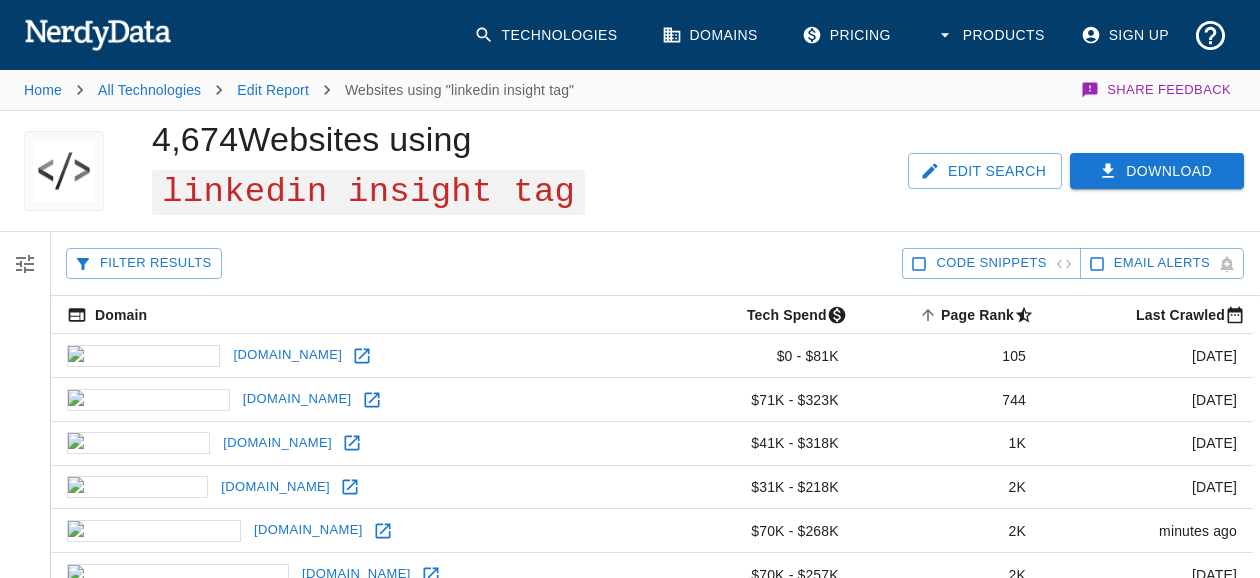 click 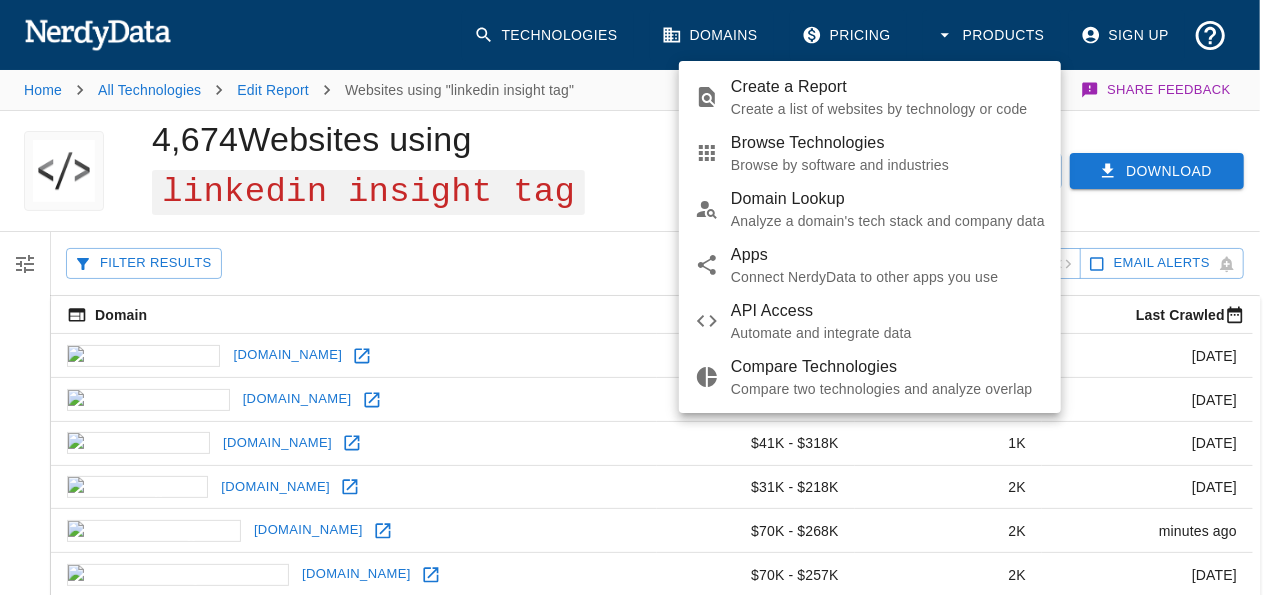 click at bounding box center (638, 297) 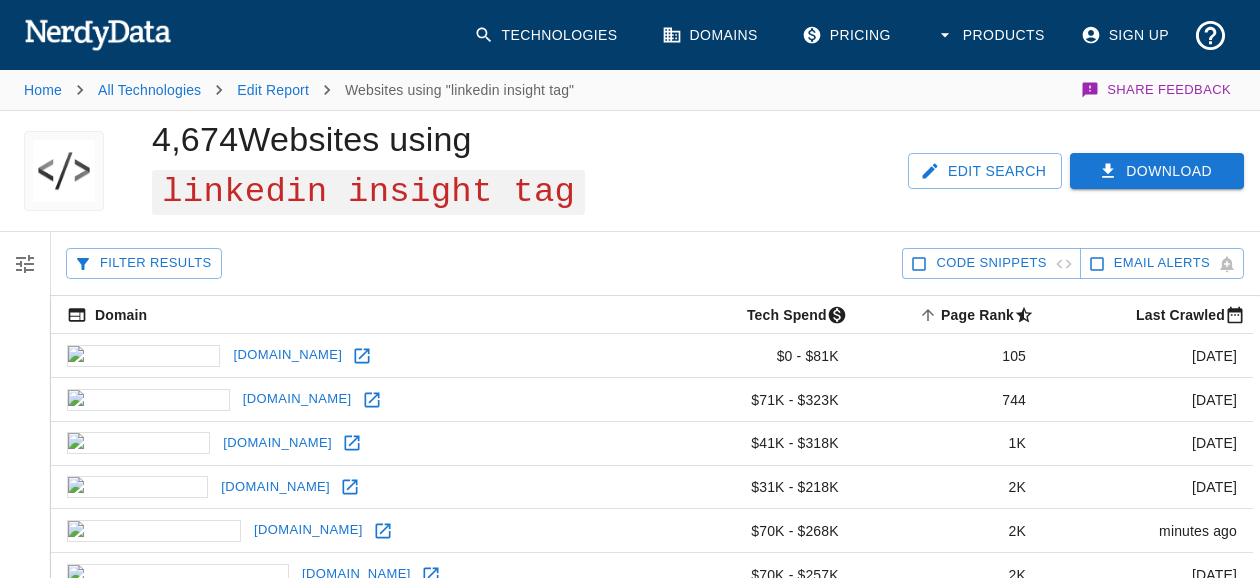 click on "Pricing" at bounding box center (848, 35) 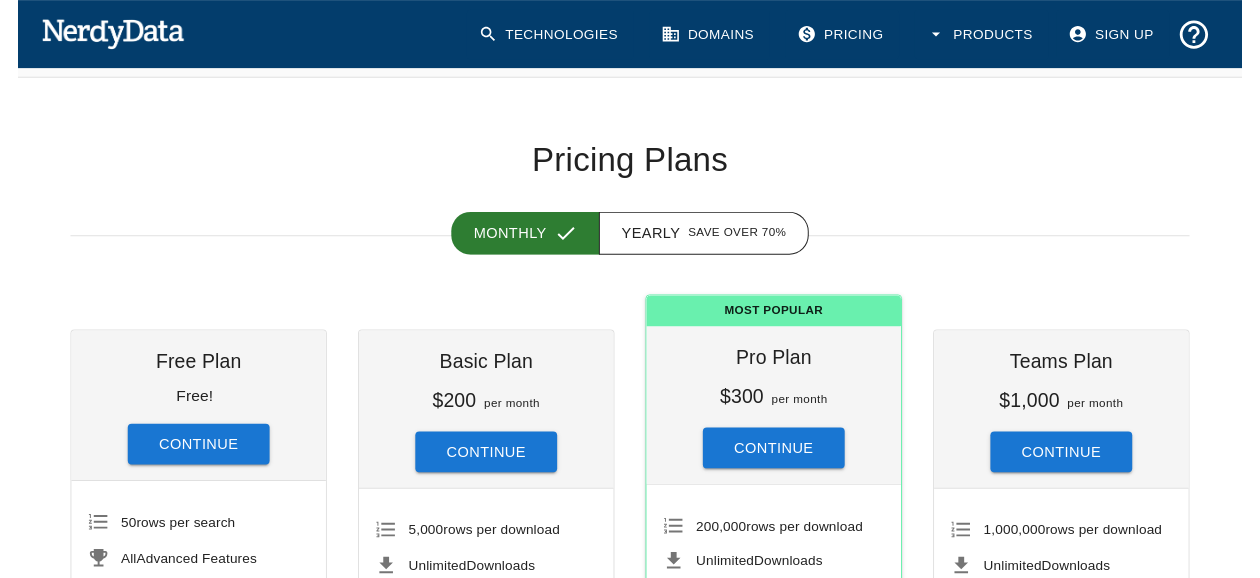 scroll, scrollTop: 0, scrollLeft: 0, axis: both 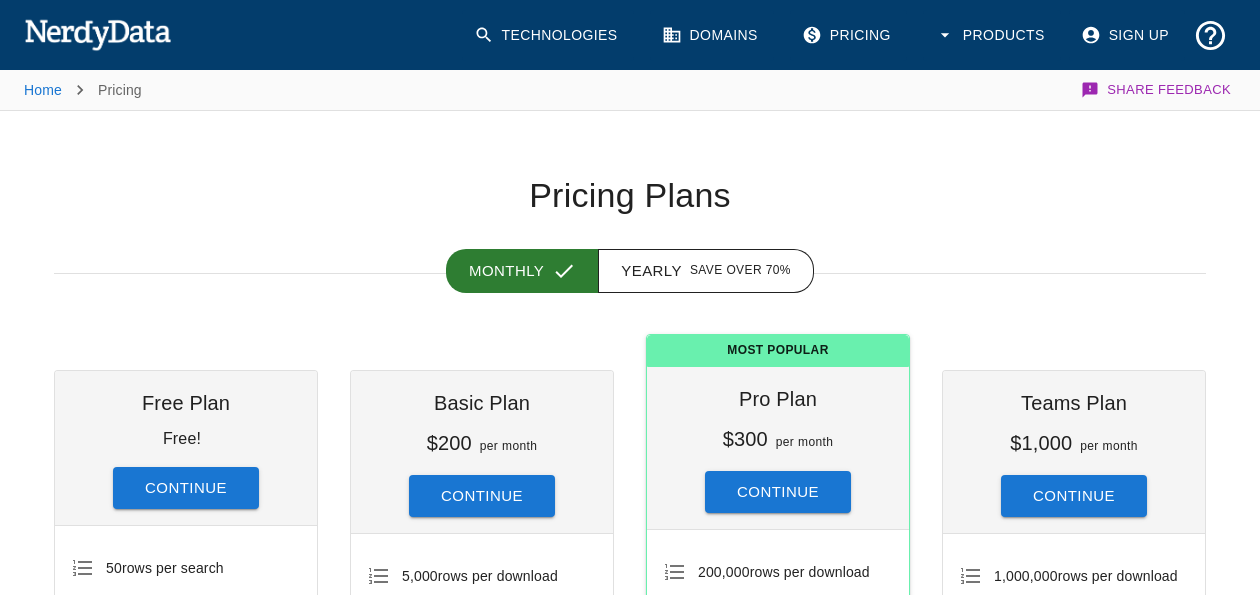 click on "Products" at bounding box center [992, 35] 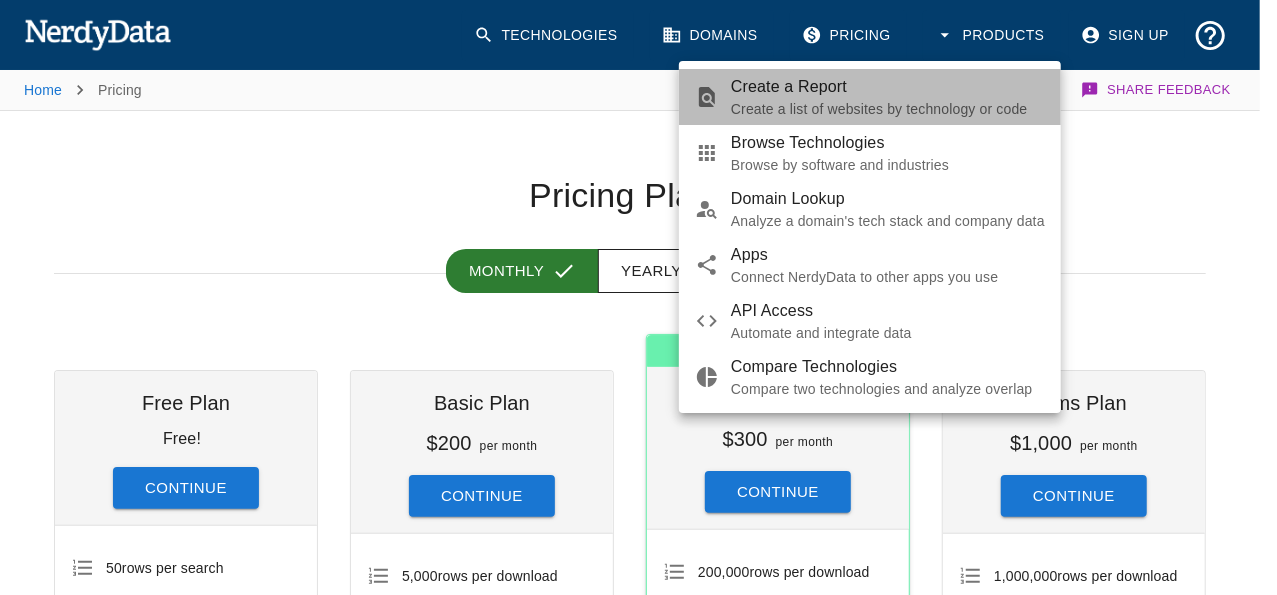 click on "Create a Report" at bounding box center [888, 87] 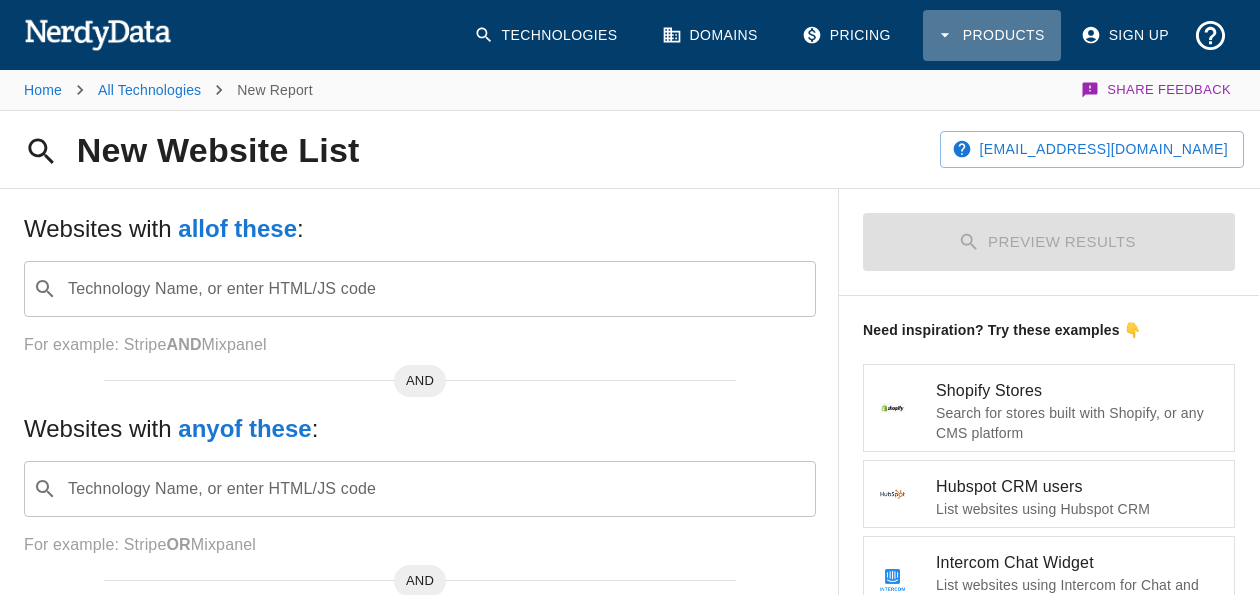 click on "Products" at bounding box center [992, 35] 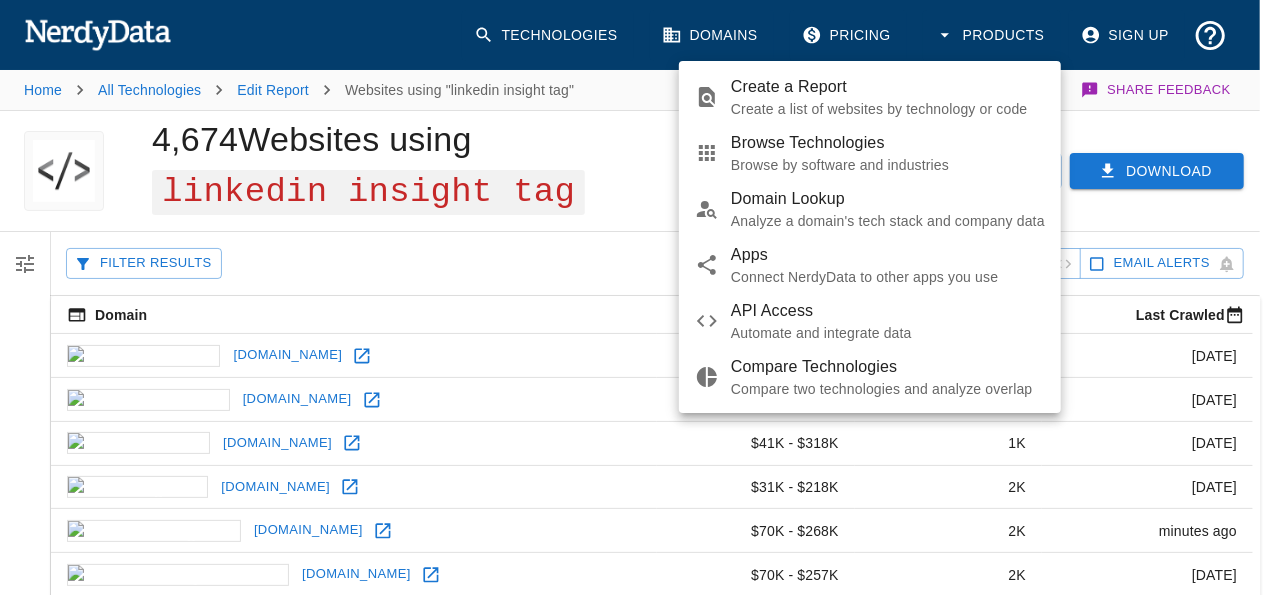 click at bounding box center [638, 297] 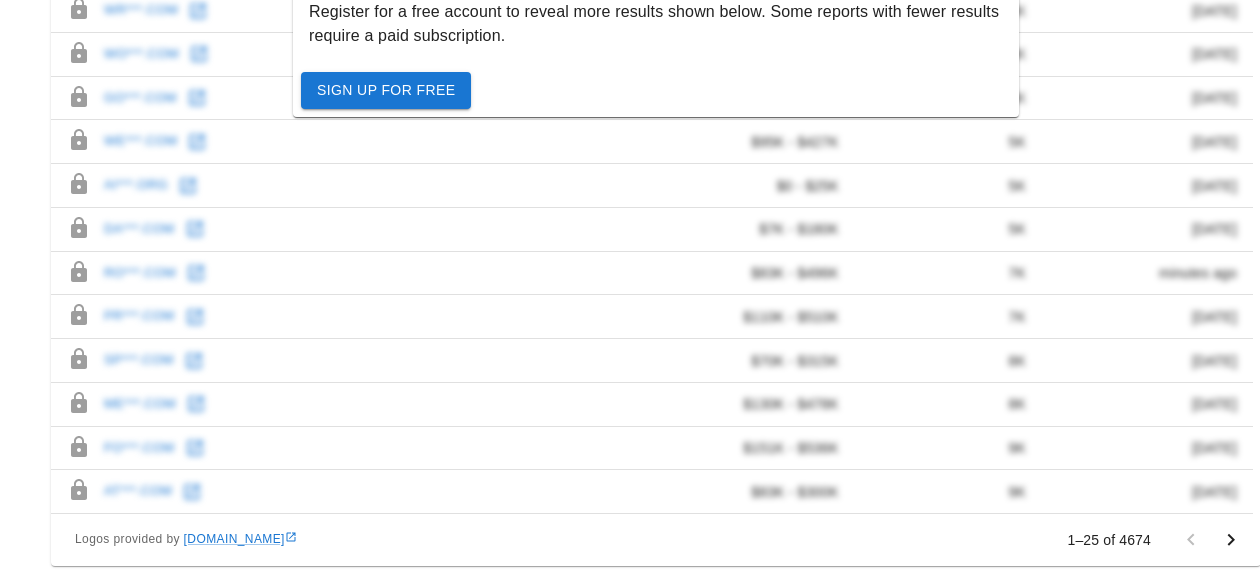 scroll, scrollTop: 958, scrollLeft: 0, axis: vertical 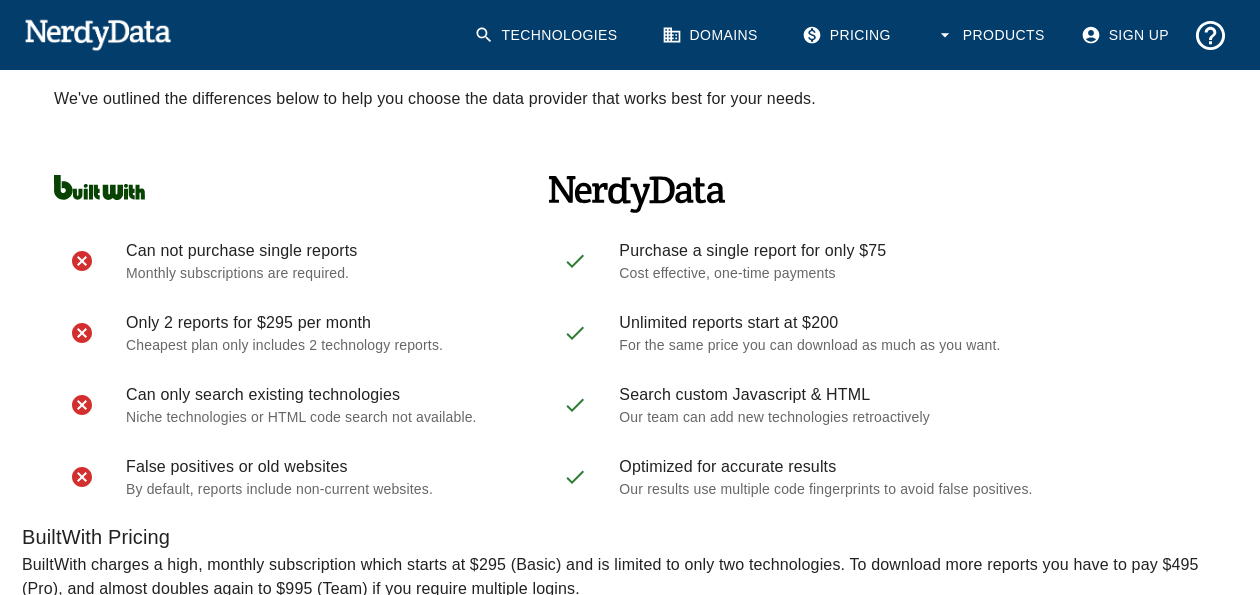 click on "Technologies Domains Pricing Products Sign Up" at bounding box center (630, 35) 